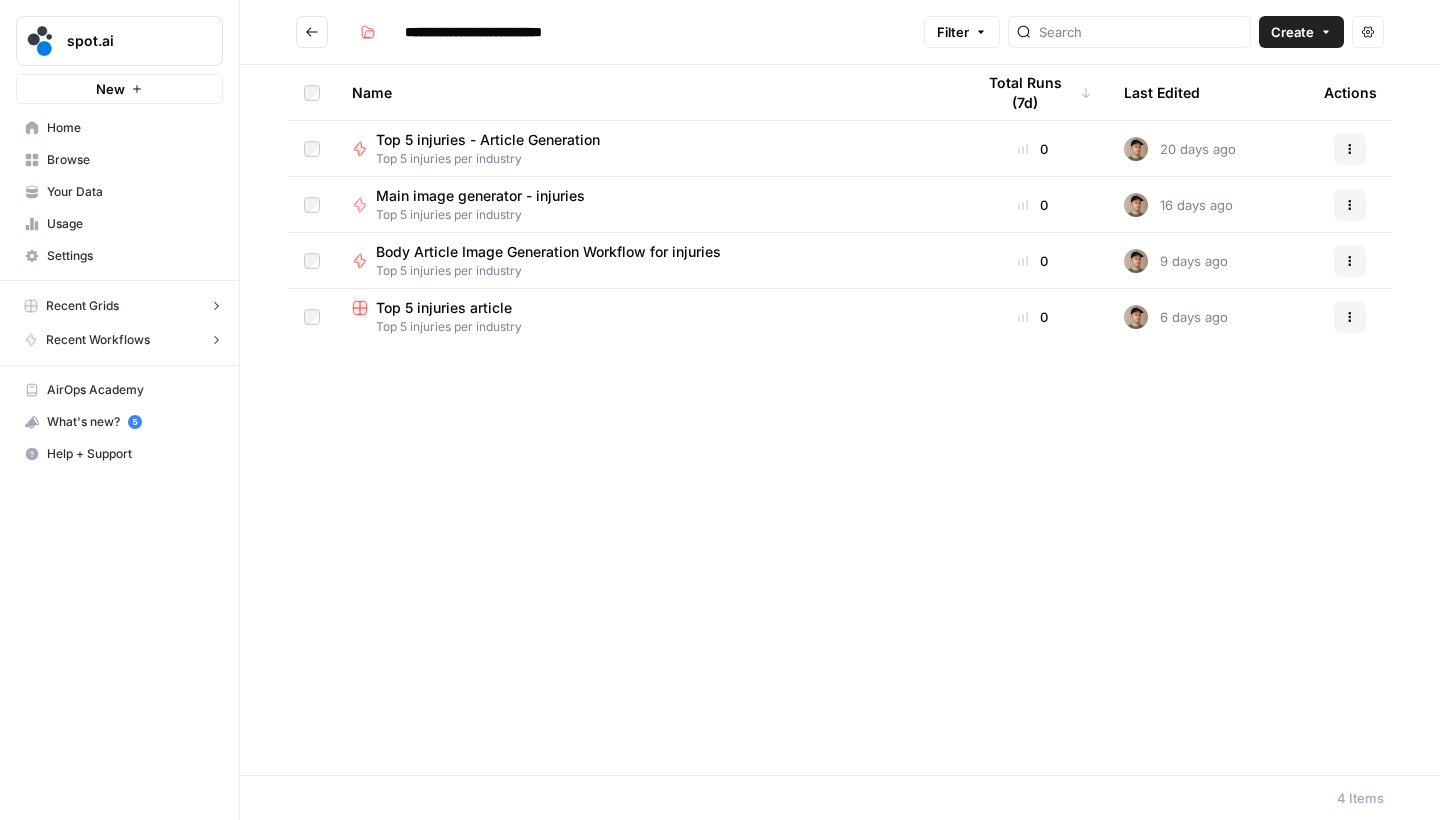 scroll, scrollTop: 0, scrollLeft: 0, axis: both 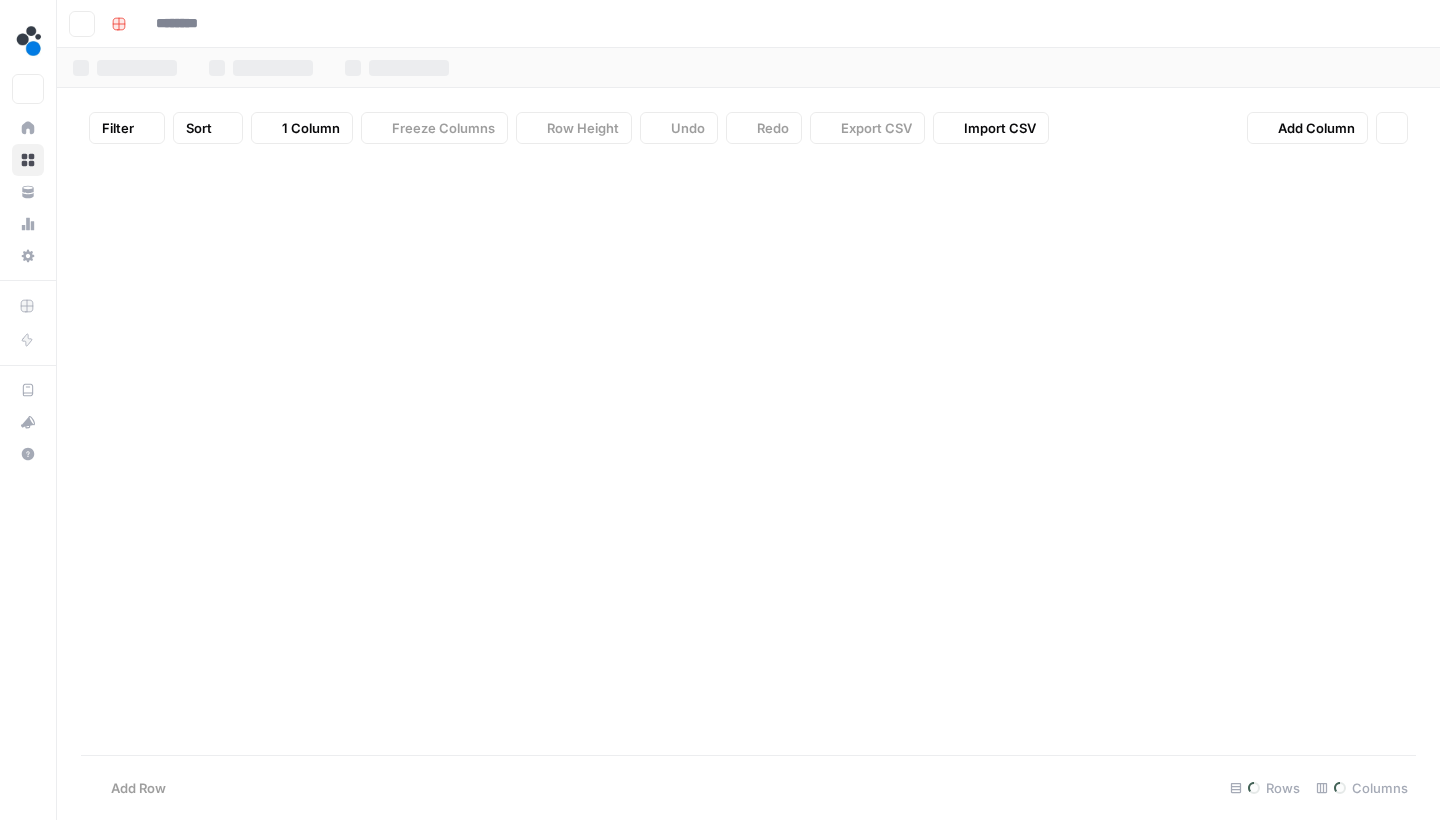 type on "**********" 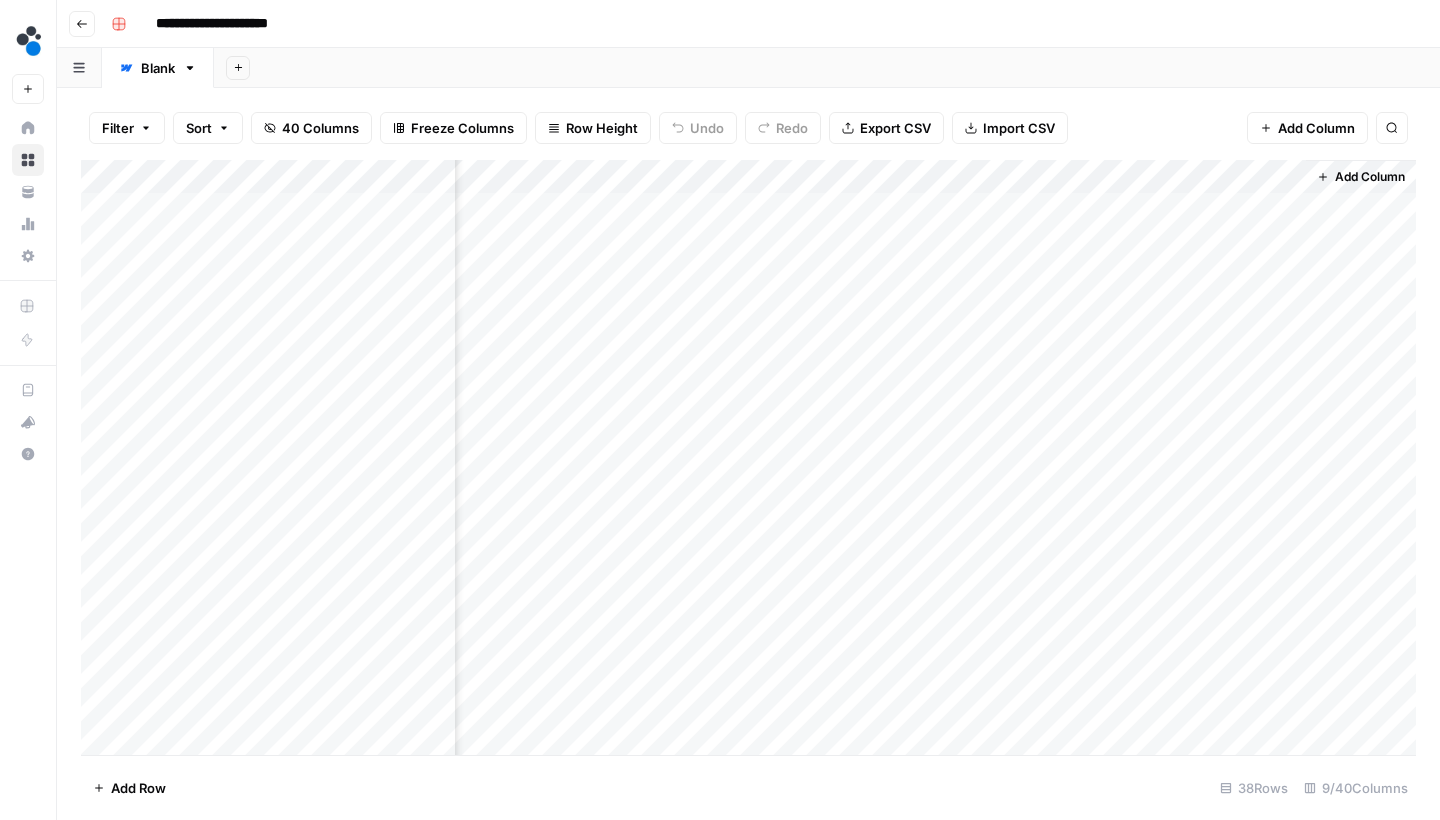 scroll, scrollTop: 0, scrollLeft: 576, axis: horizontal 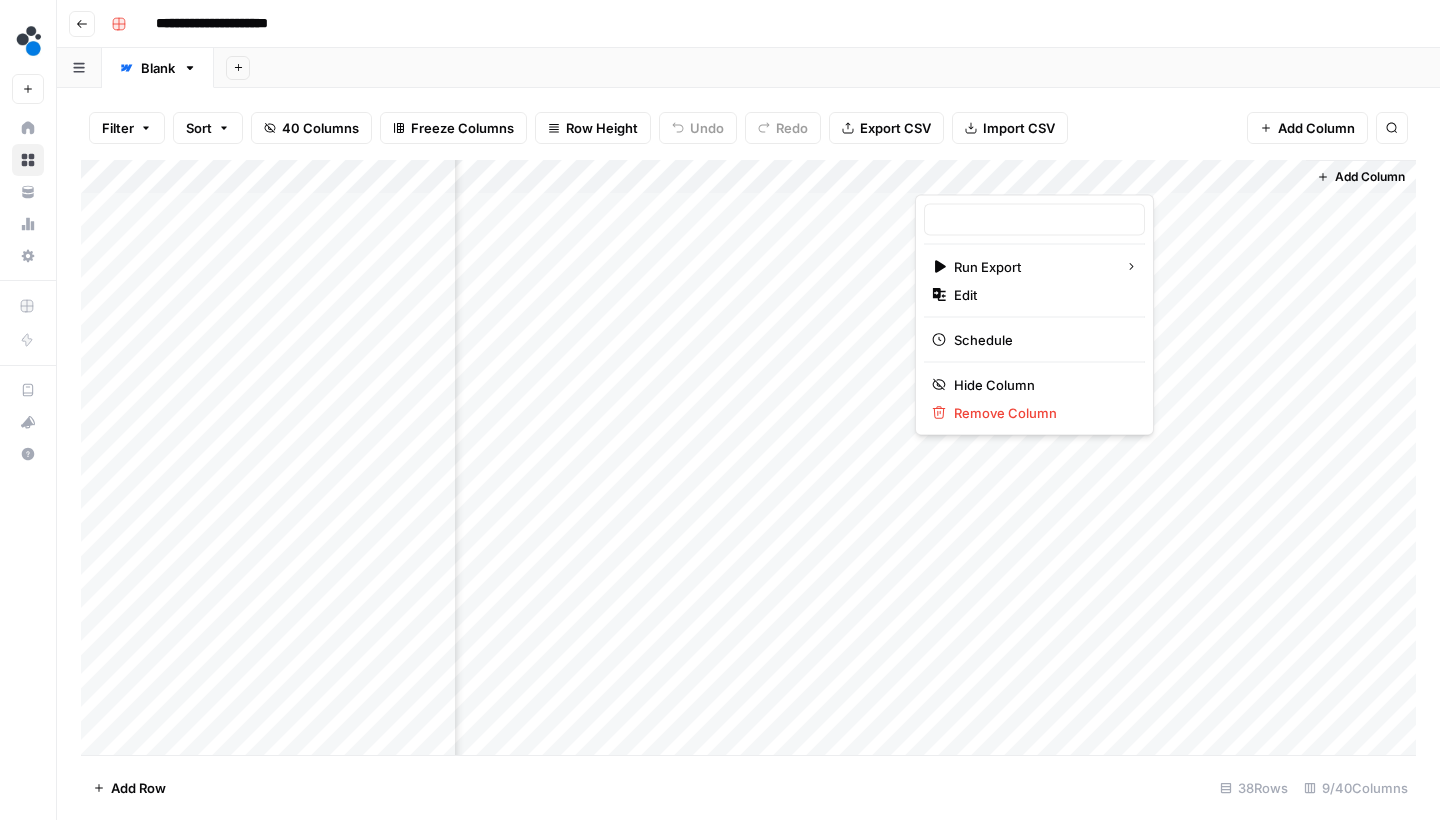 type on "Webflow Export" 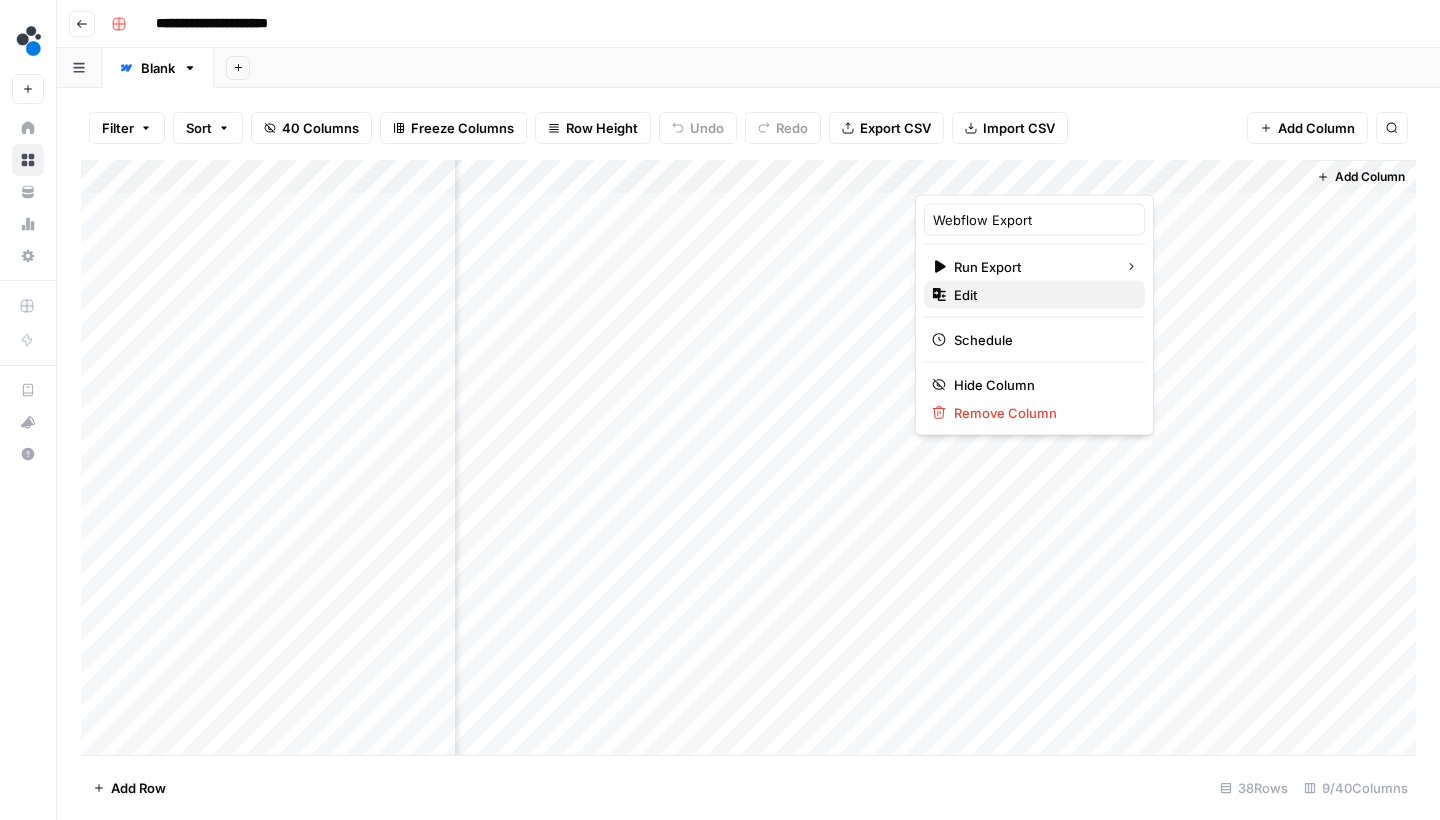 click on "Edit" at bounding box center [1041, 295] 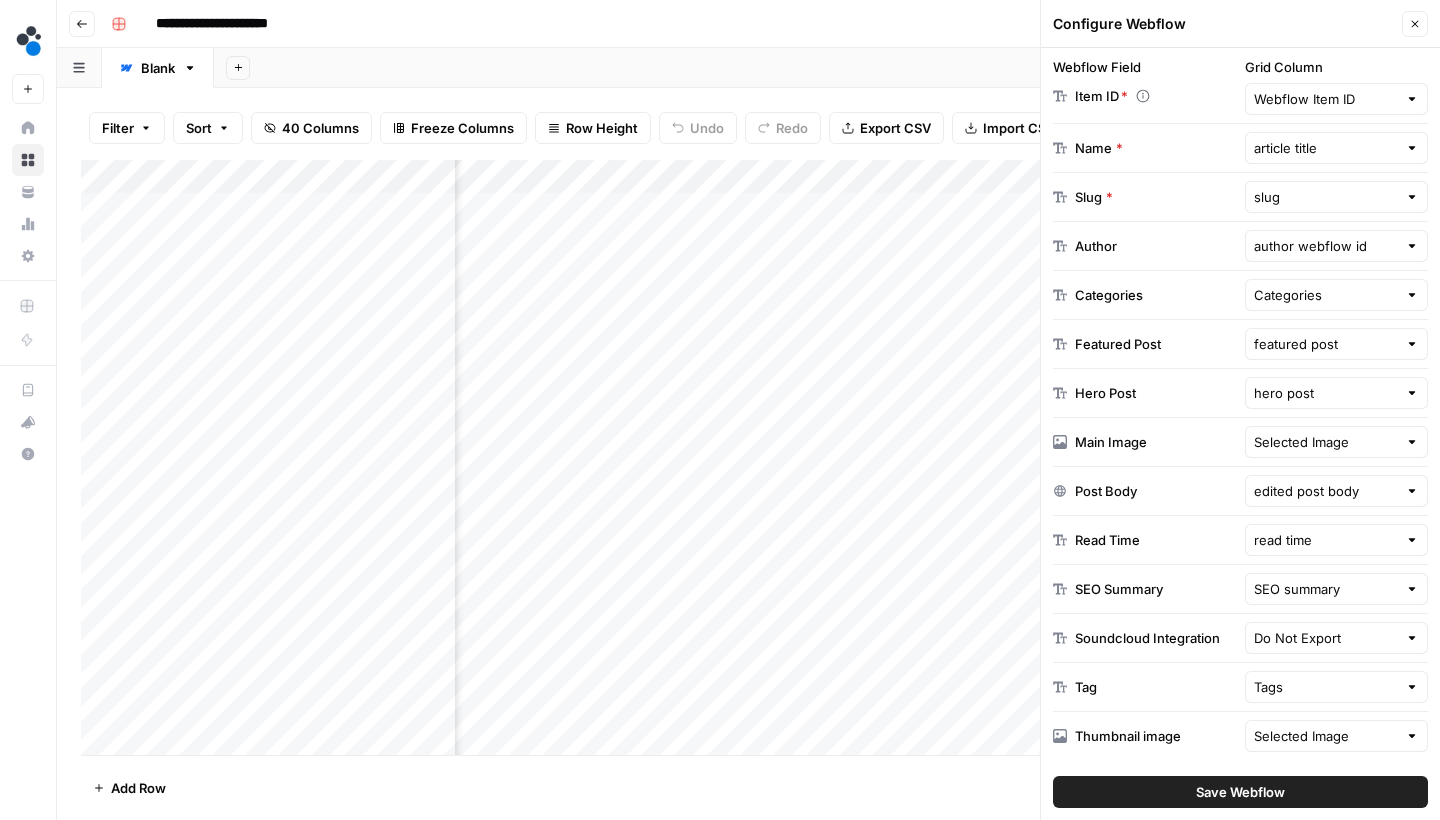 scroll, scrollTop: 384, scrollLeft: 0, axis: vertical 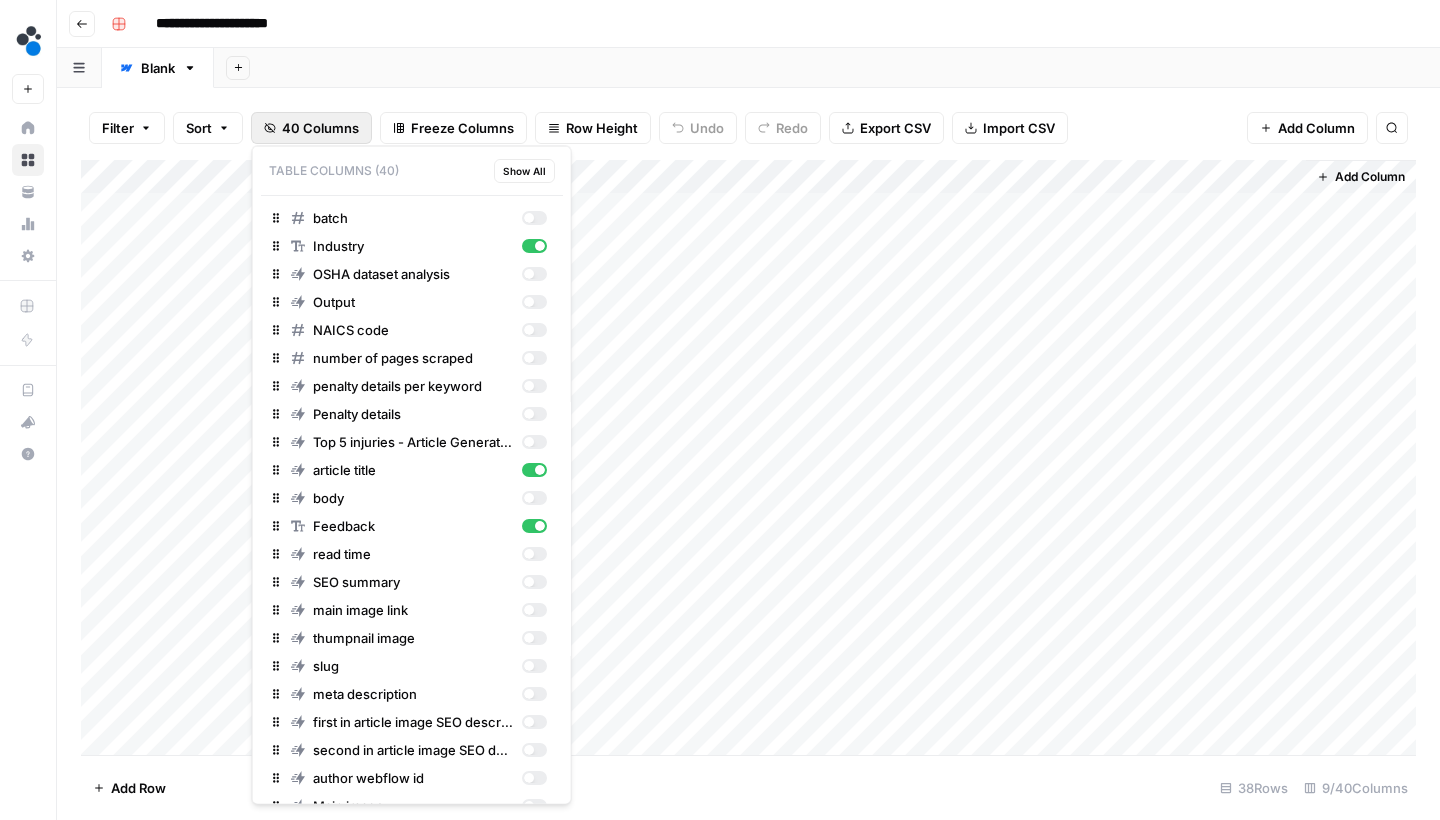 click on "40 Columns" at bounding box center [320, 128] 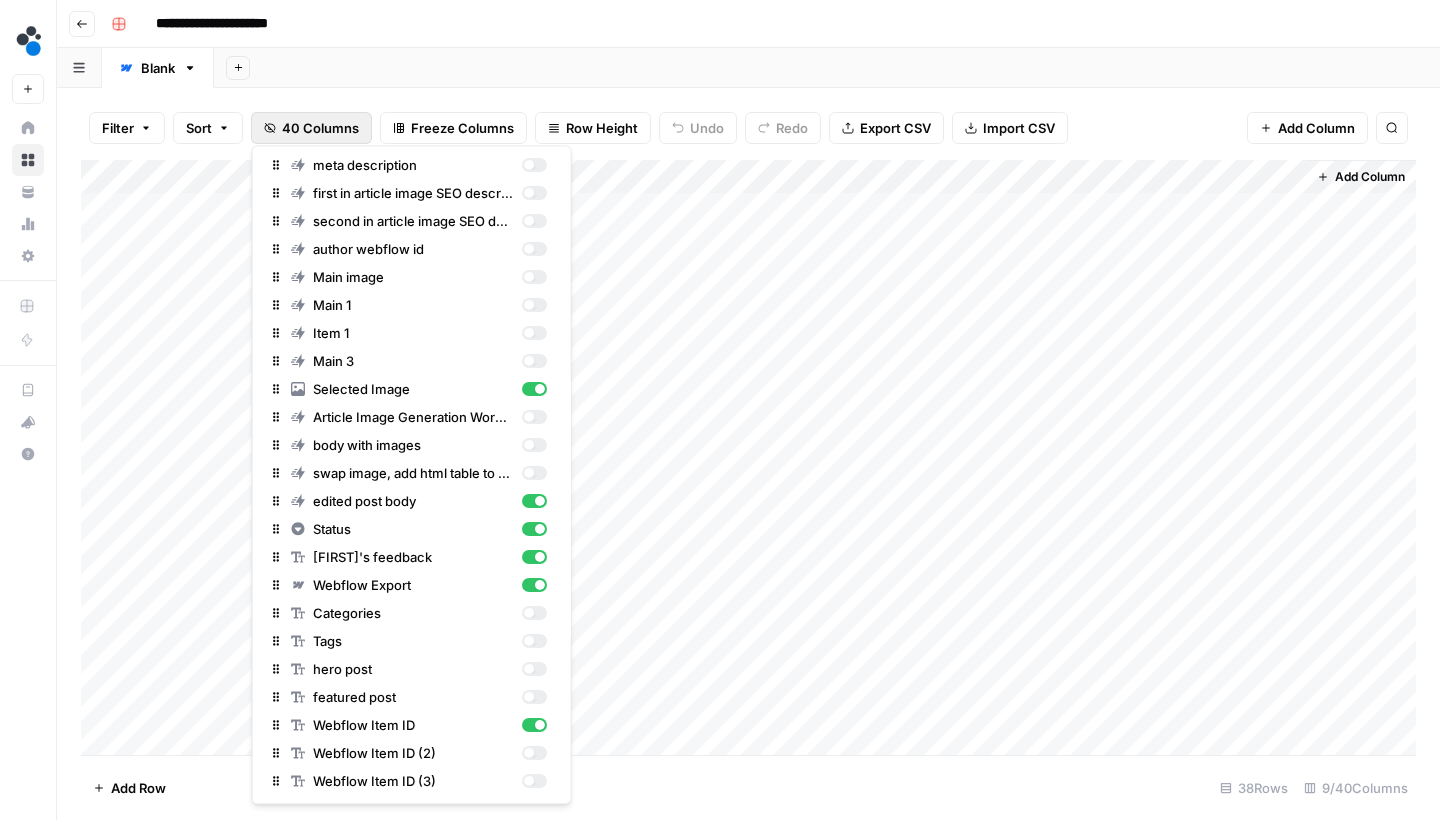 scroll, scrollTop: 528, scrollLeft: 0, axis: vertical 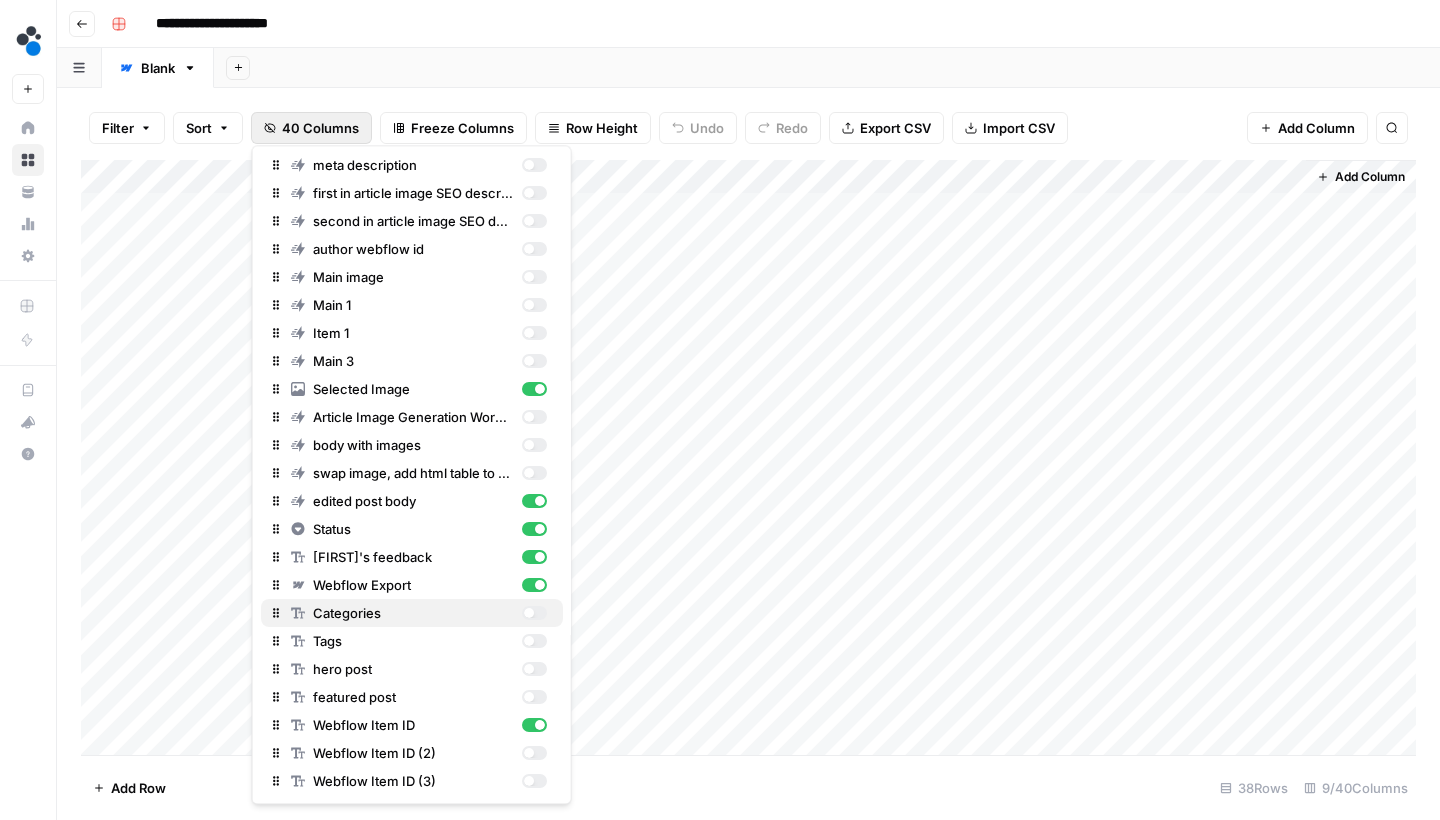 click at bounding box center [528, 614] 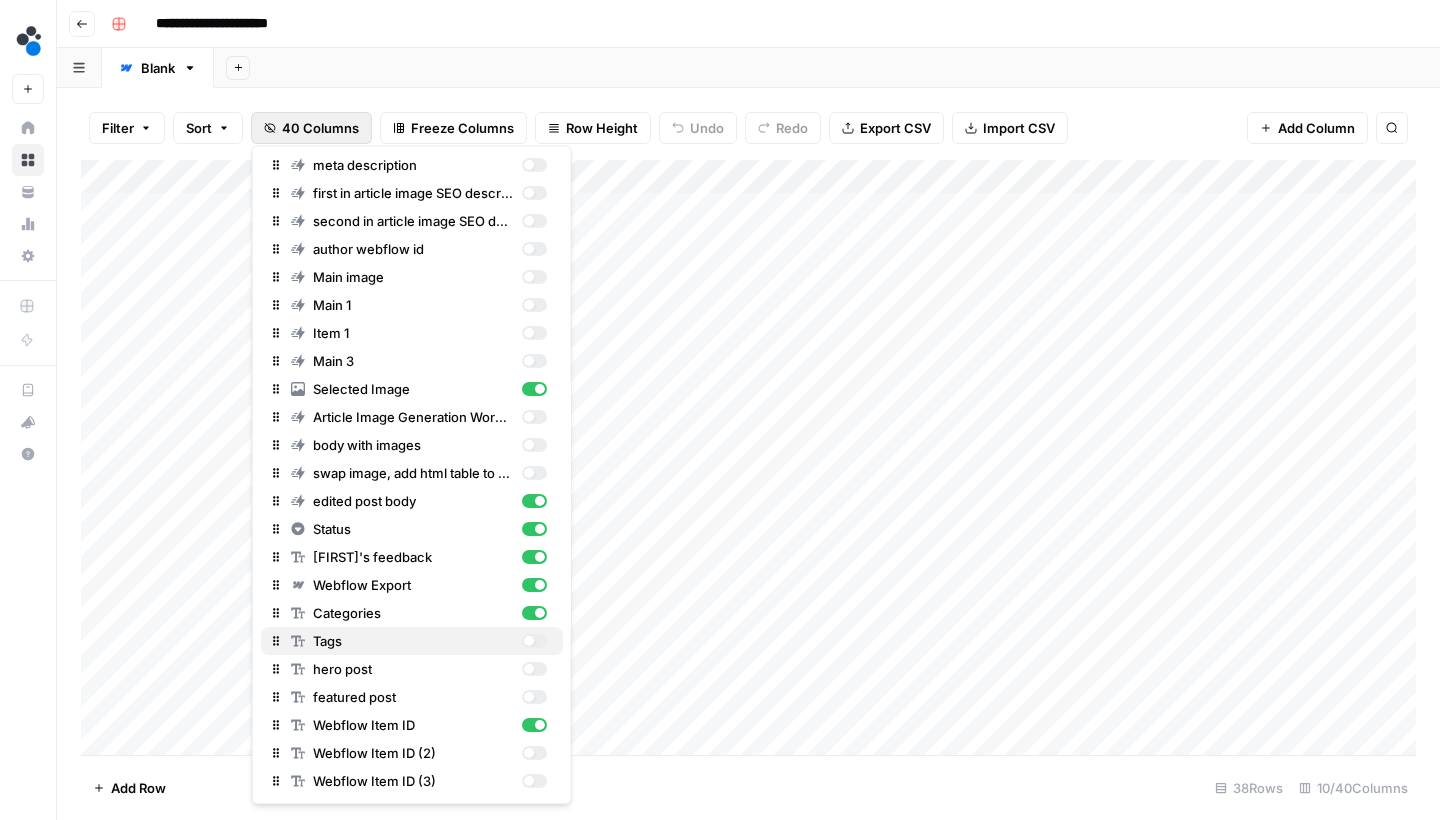 click at bounding box center (533, 642) 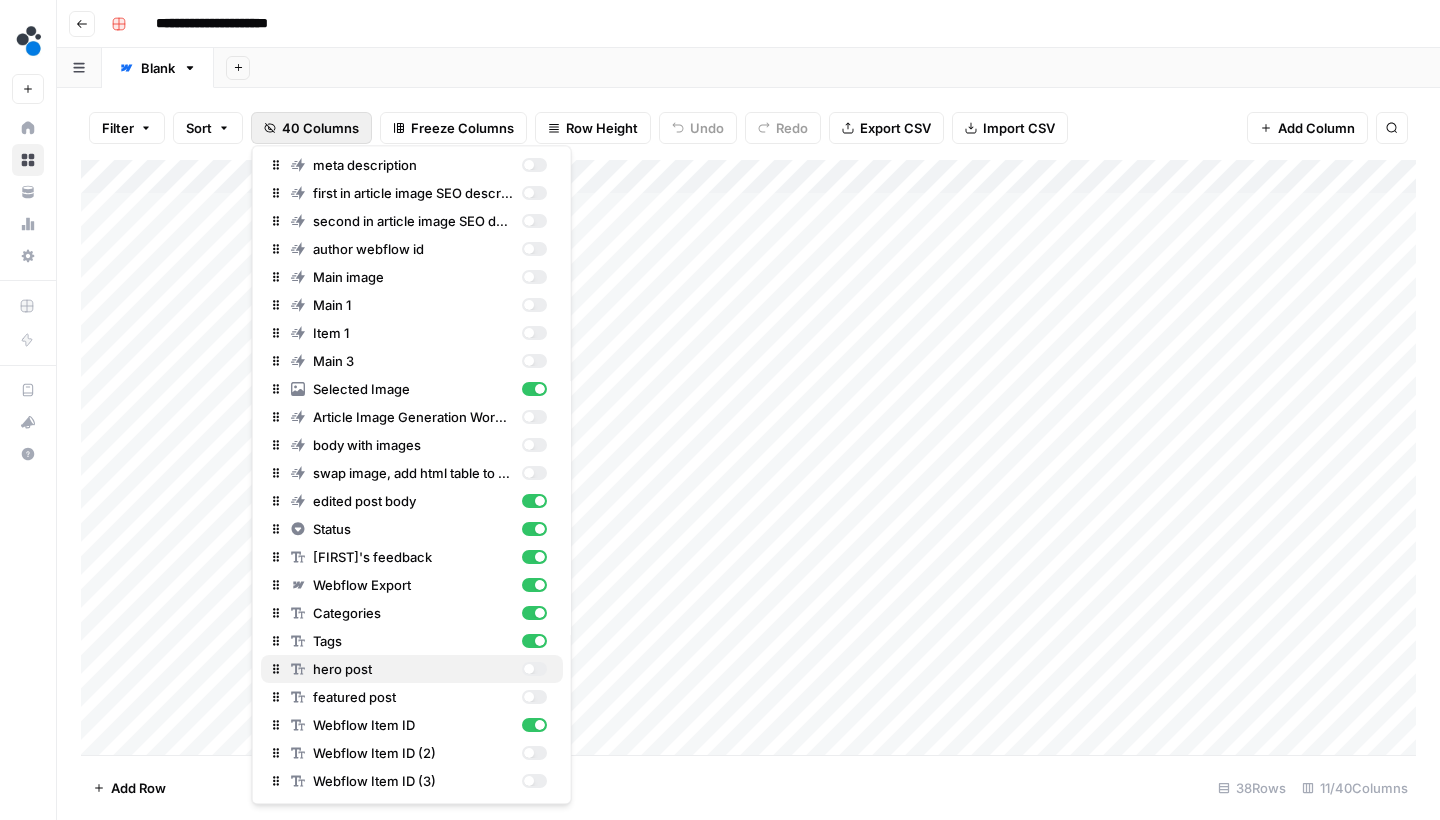 click on "hero post" at bounding box center [419, 670] 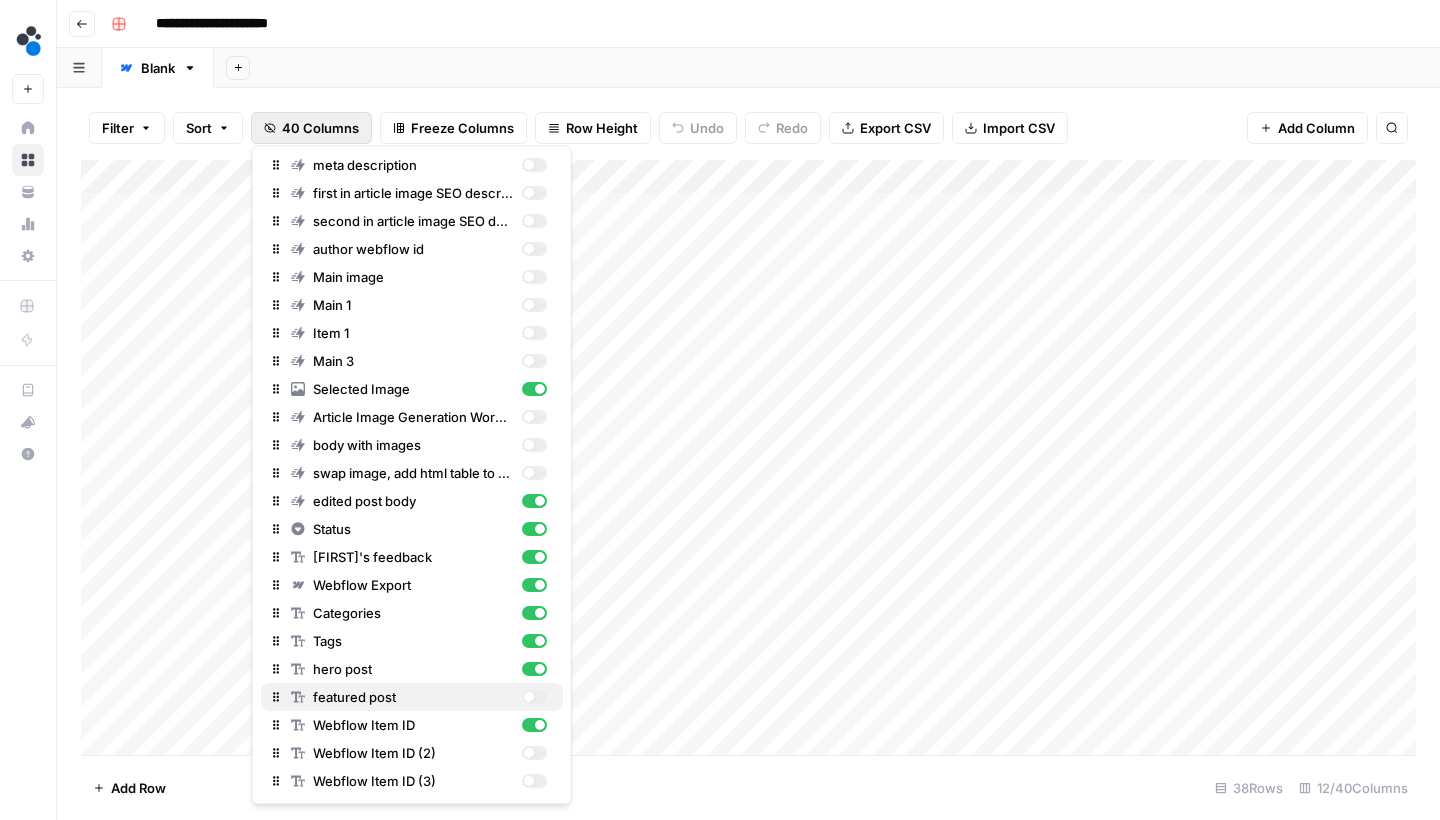 click at bounding box center (533, 698) 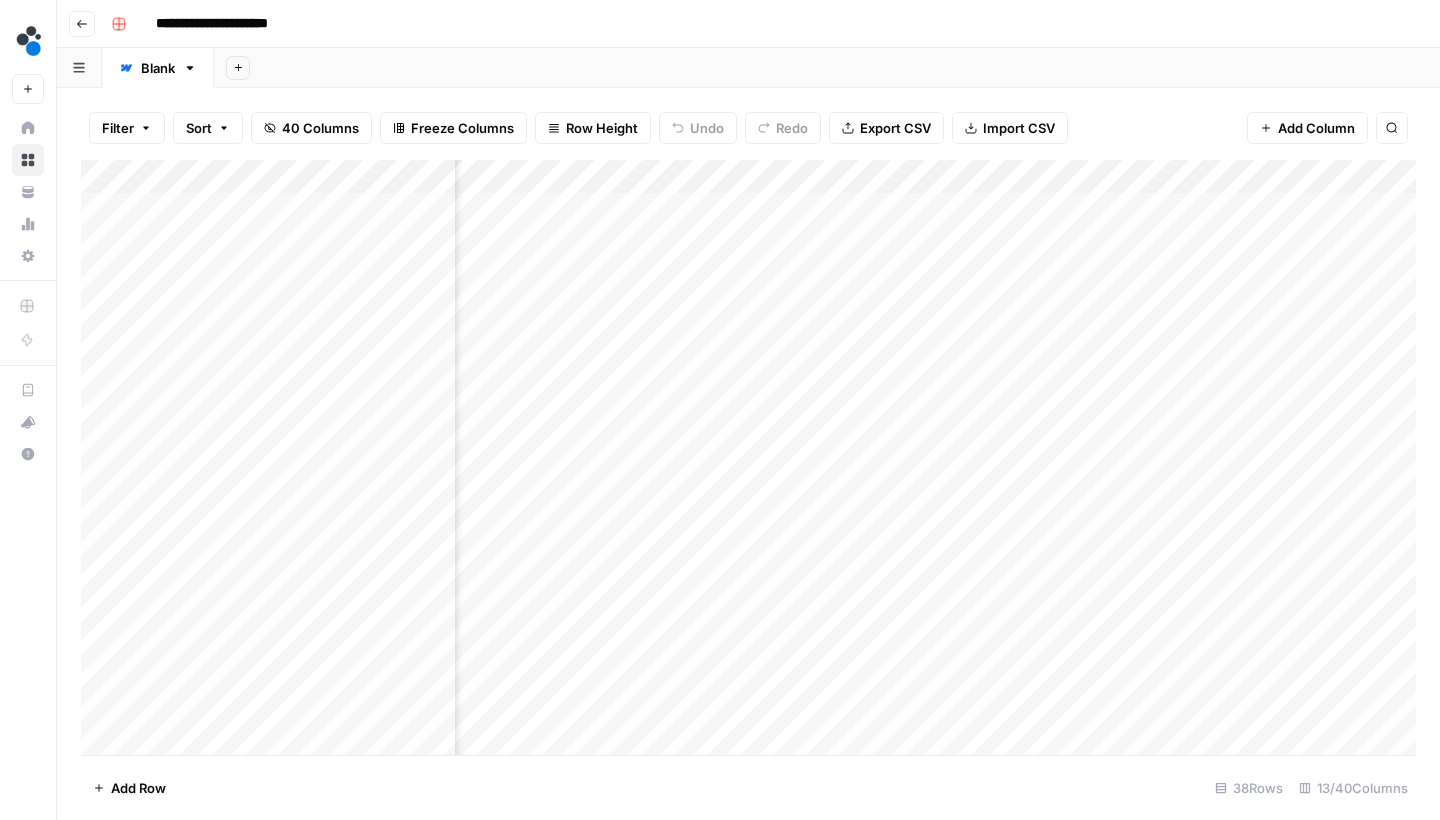click on "Add Sheet" at bounding box center (827, 68) 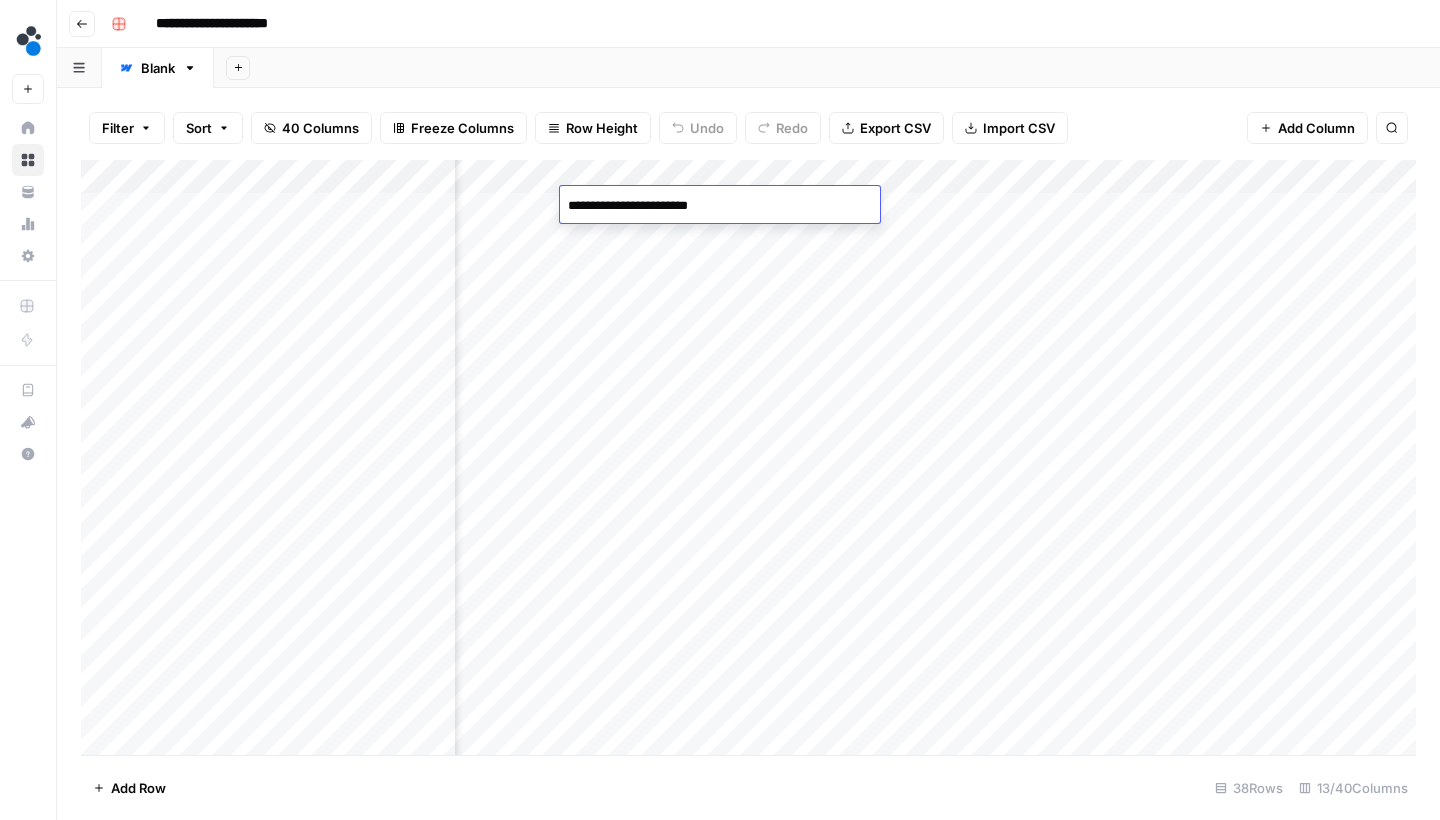 click on "Add Sheet" at bounding box center [827, 68] 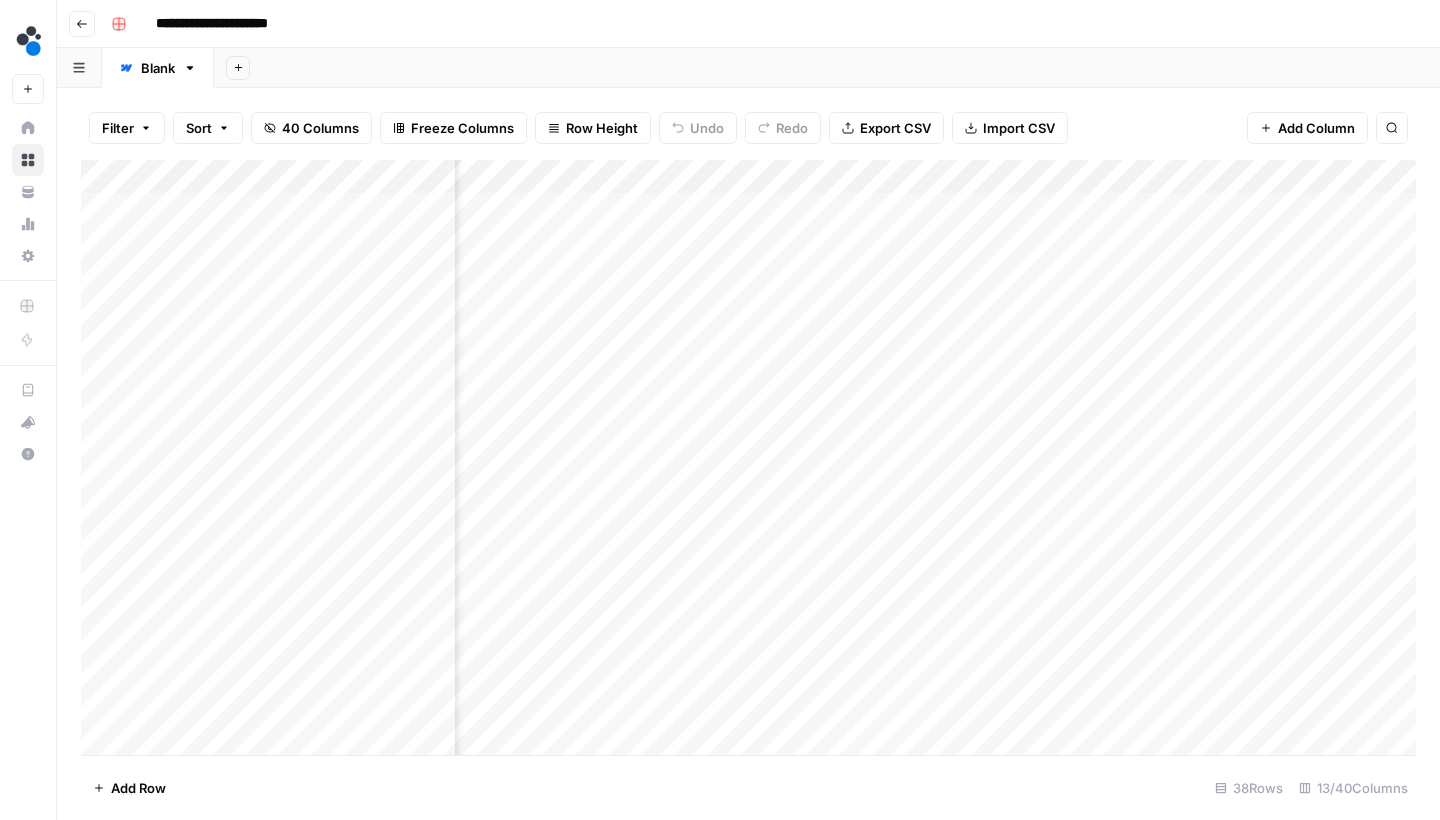 click on "Add Column" at bounding box center [748, 460] 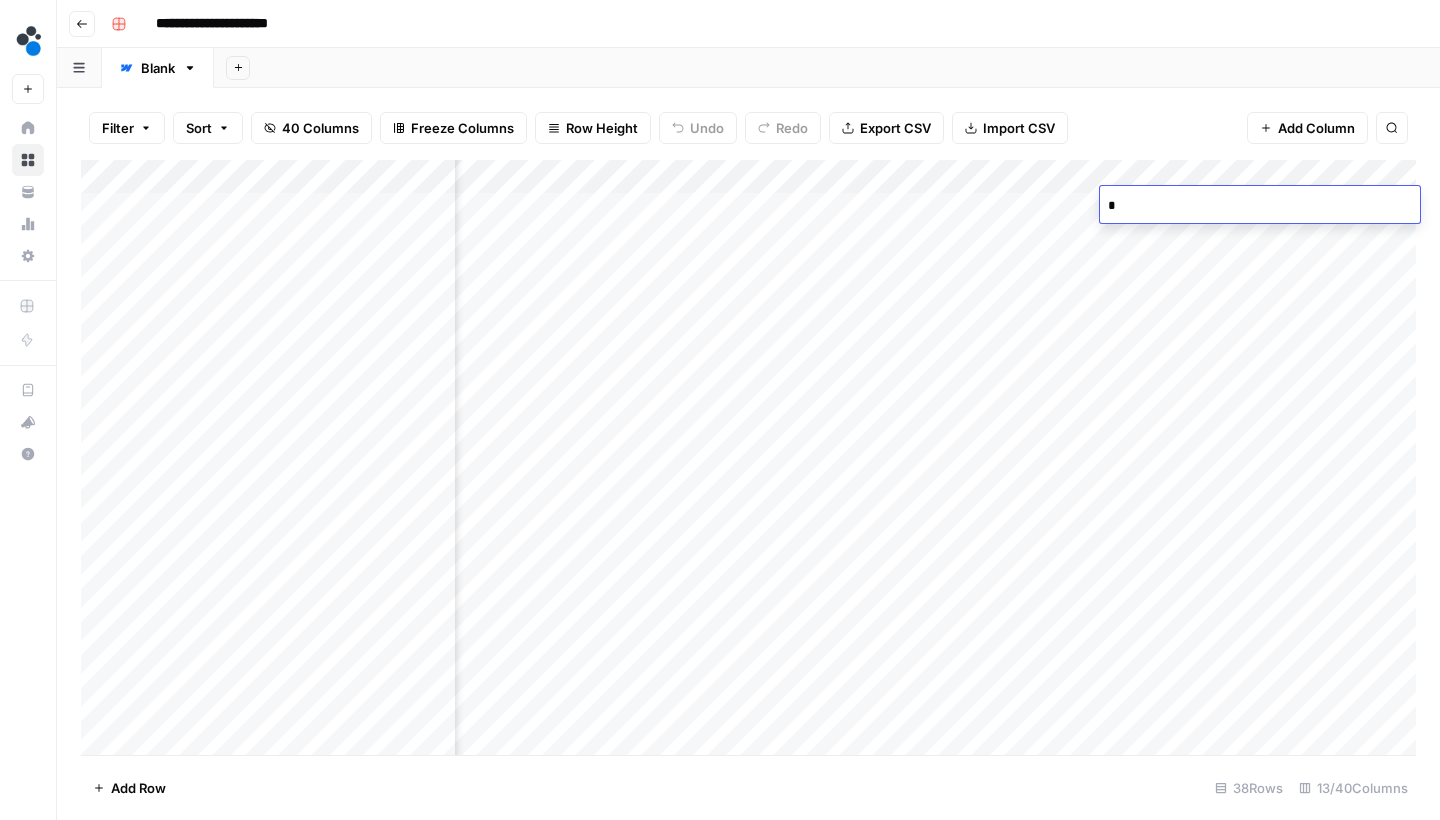 click on "Add Column" at bounding box center (748, 460) 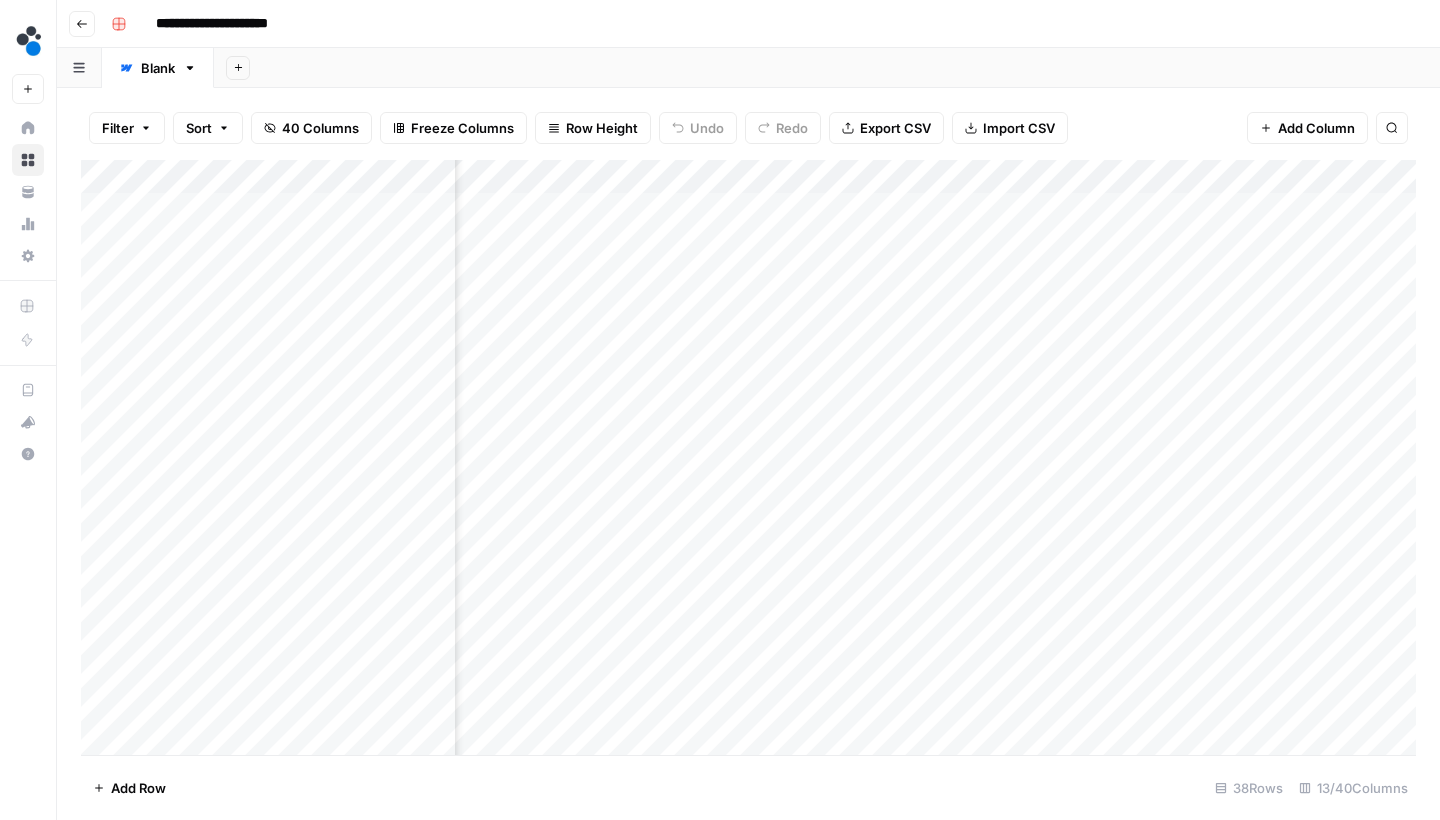click on "Add Column" at bounding box center [748, 460] 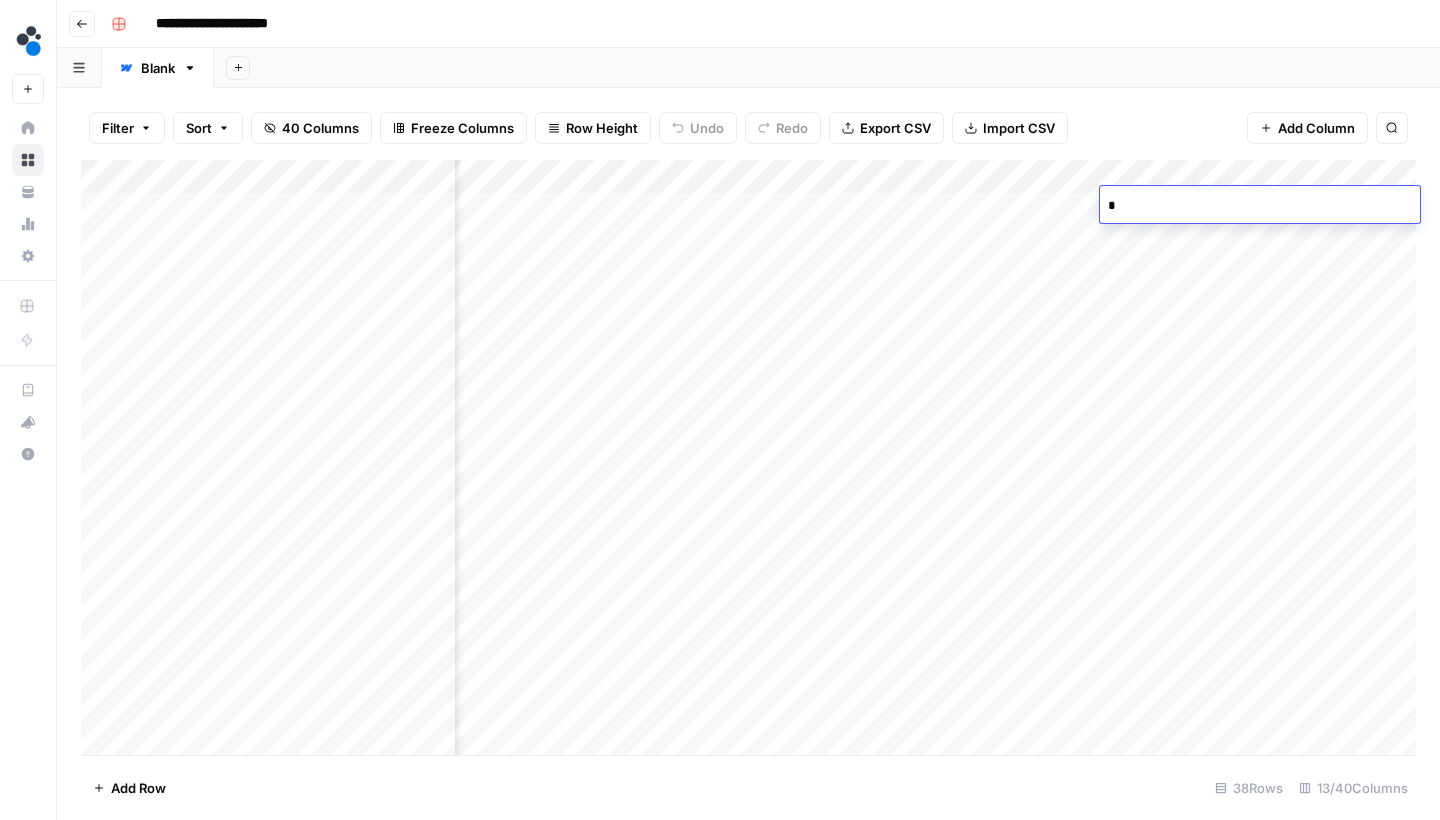 click on "Filter Sort 40 Columns Freeze Columns Row Height Undo Redo Export CSV Import CSV Add Column Search" at bounding box center (748, 128) 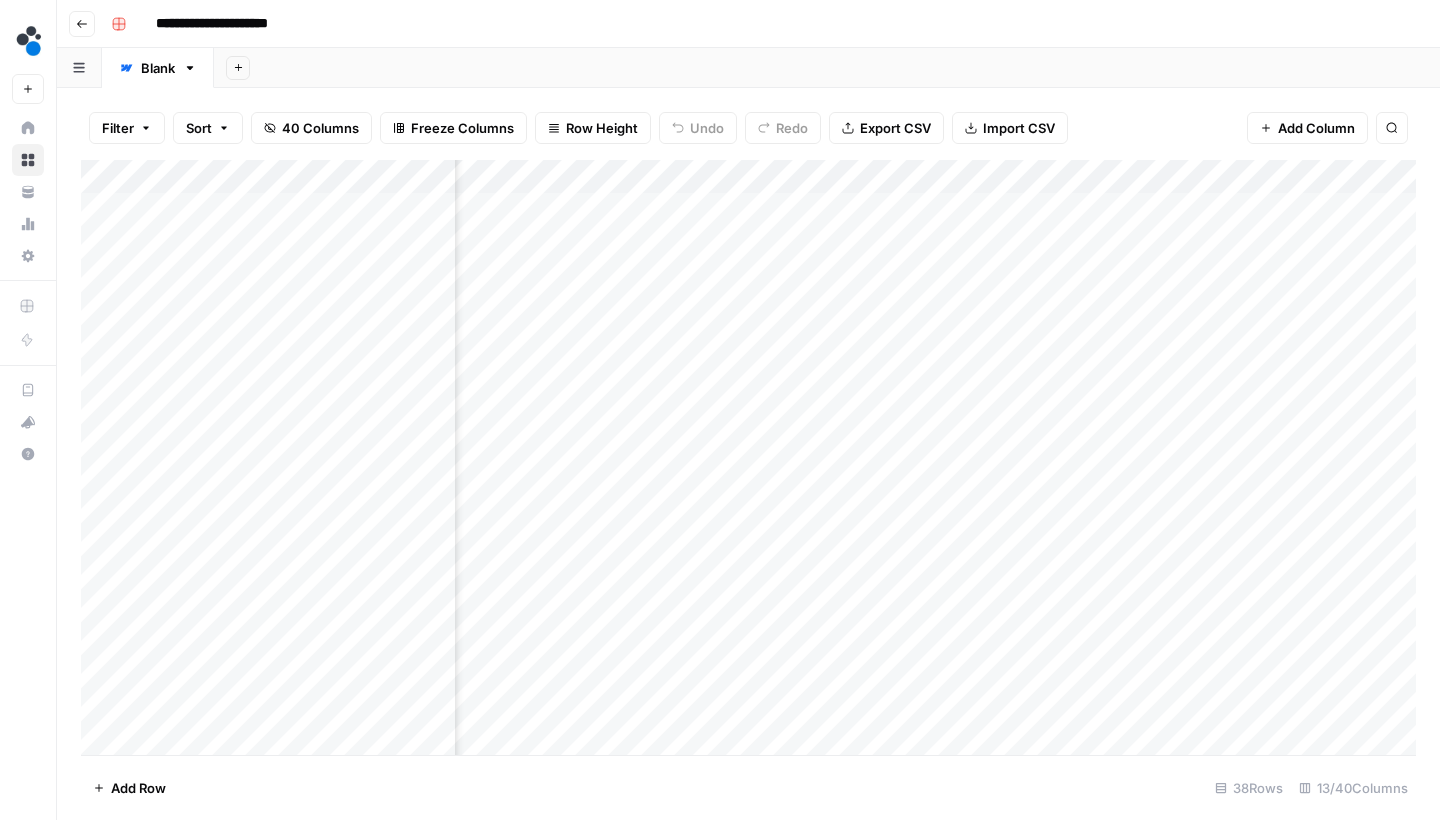 scroll, scrollTop: 0, scrollLeft: 0, axis: both 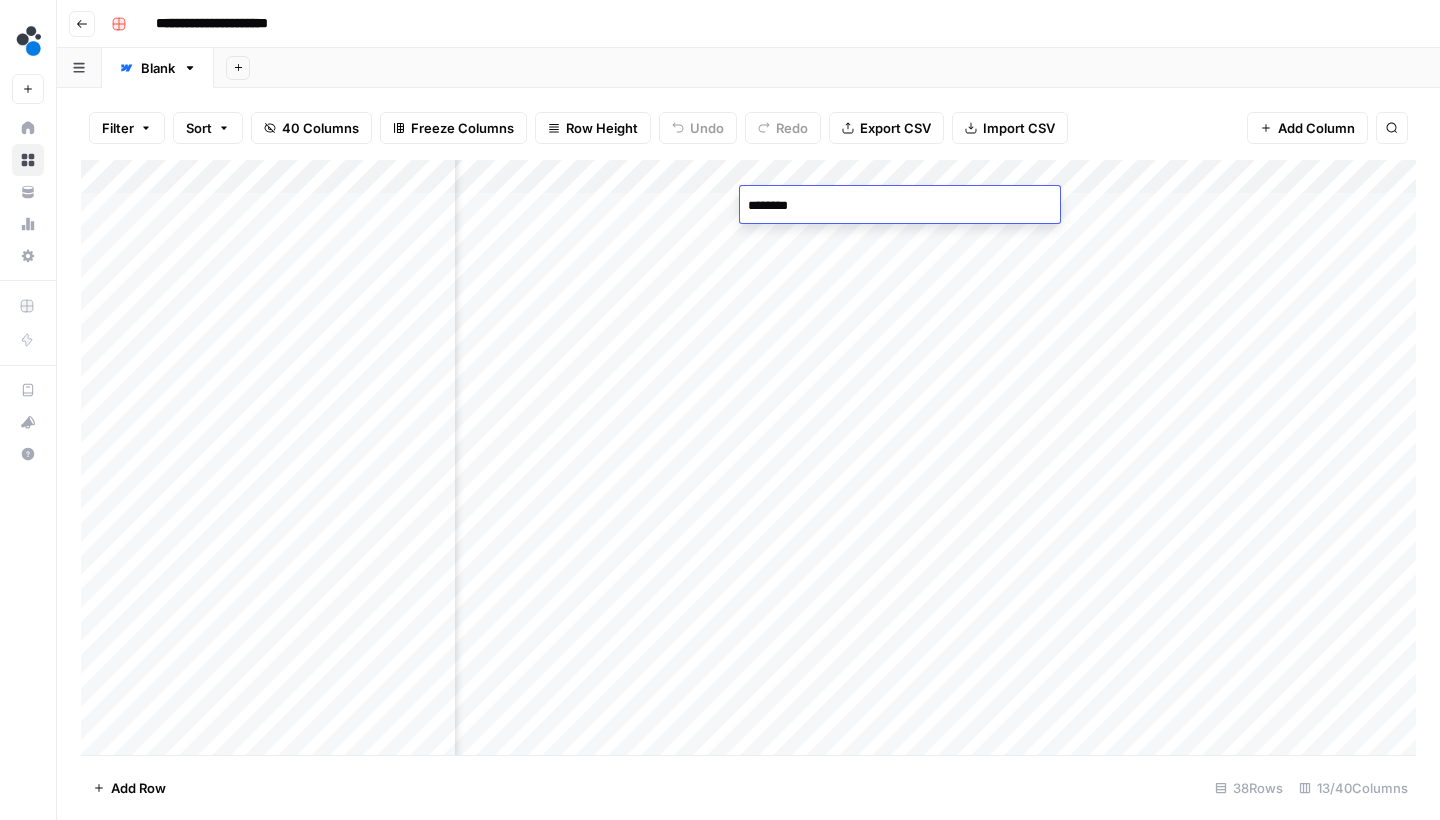 click on "Filter Sort 40 Columns Freeze Columns Row Height Undo Redo Export CSV Import CSV Add Column Search Add Column Add Row 38  Rows 13/40  Columns" at bounding box center [748, 454] 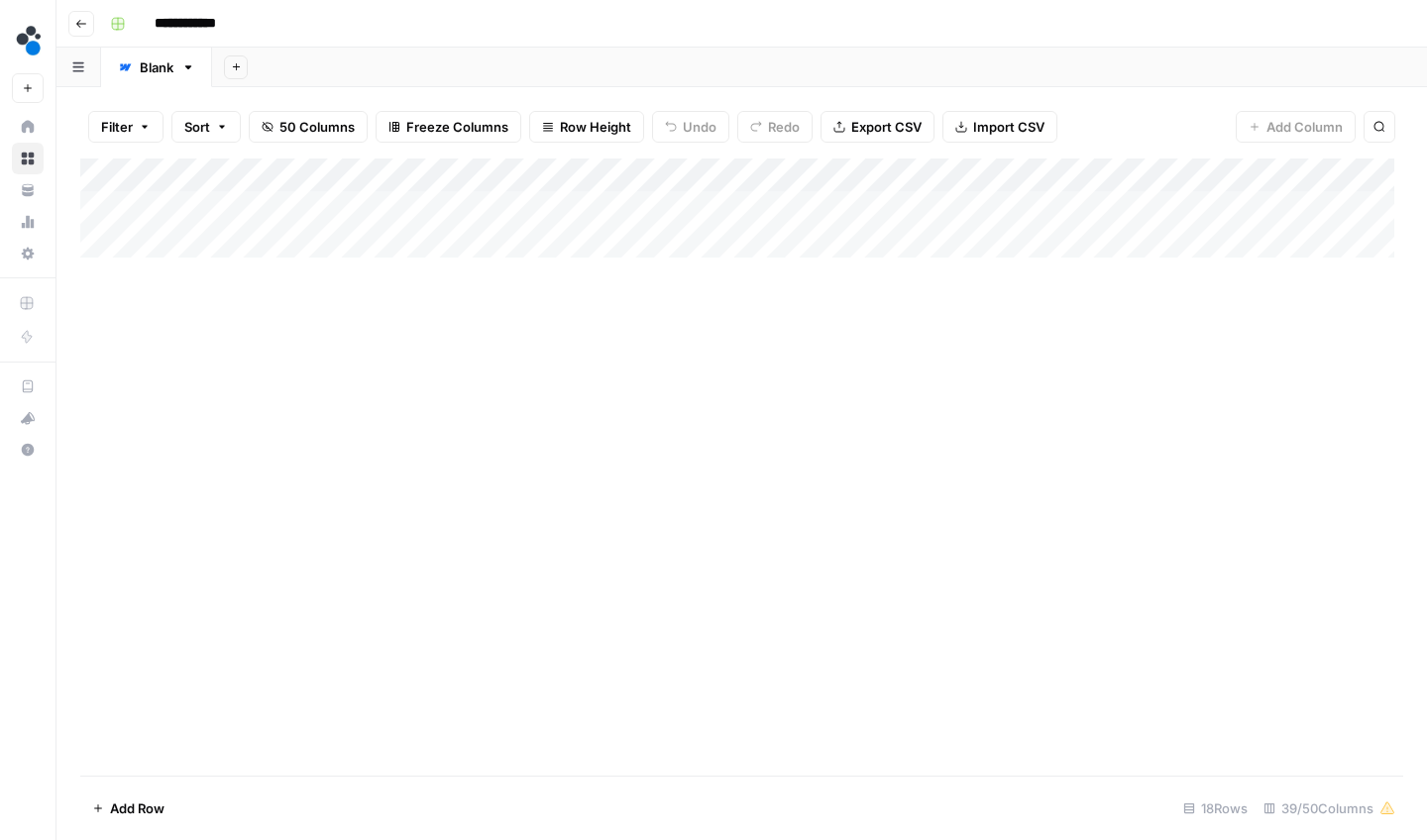 scroll, scrollTop: 0, scrollLeft: 0, axis: both 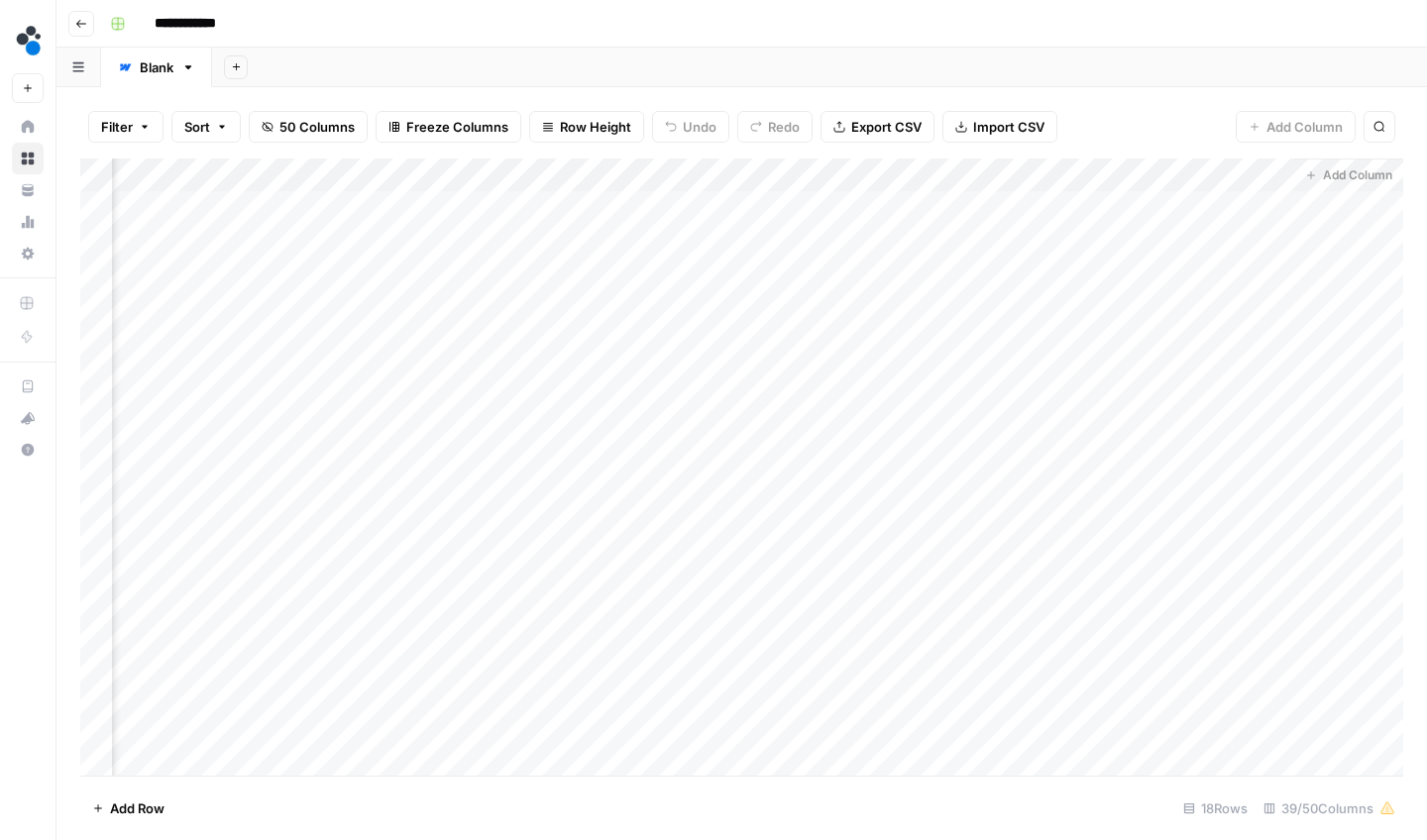click on "Add Column" at bounding box center [741, 470] 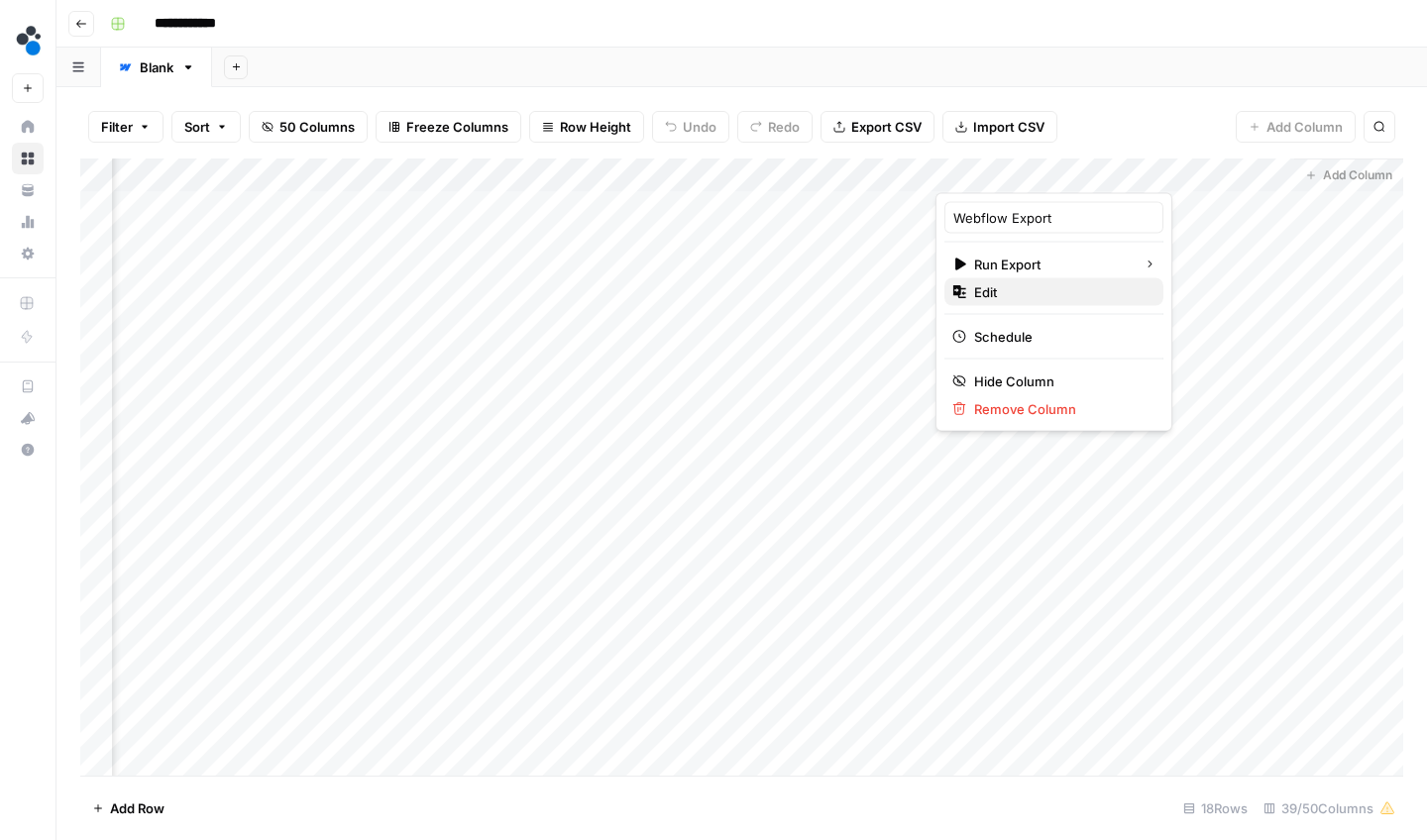 click on "Edit" at bounding box center (1060, 292) 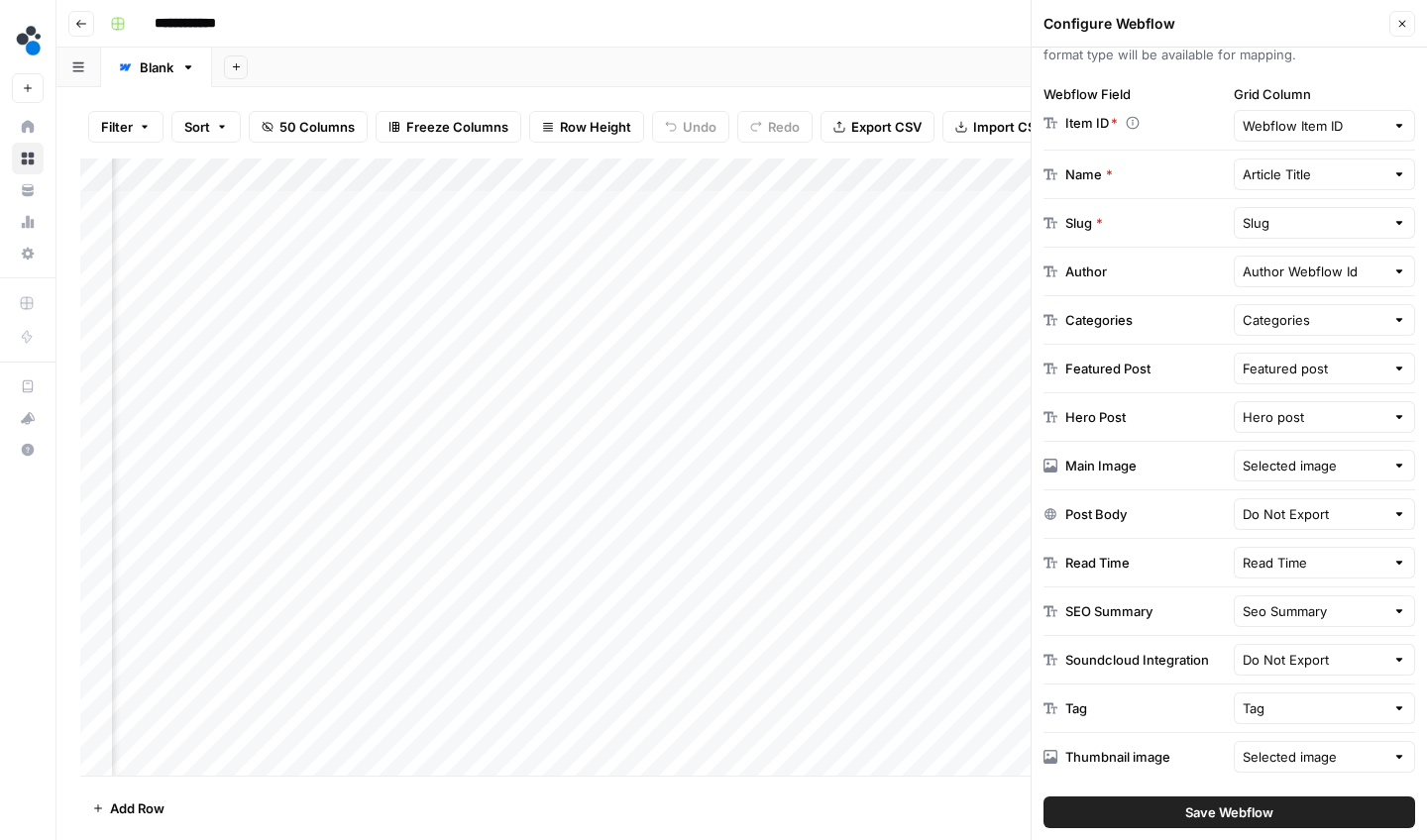 scroll, scrollTop: 353, scrollLeft: 0, axis: vertical 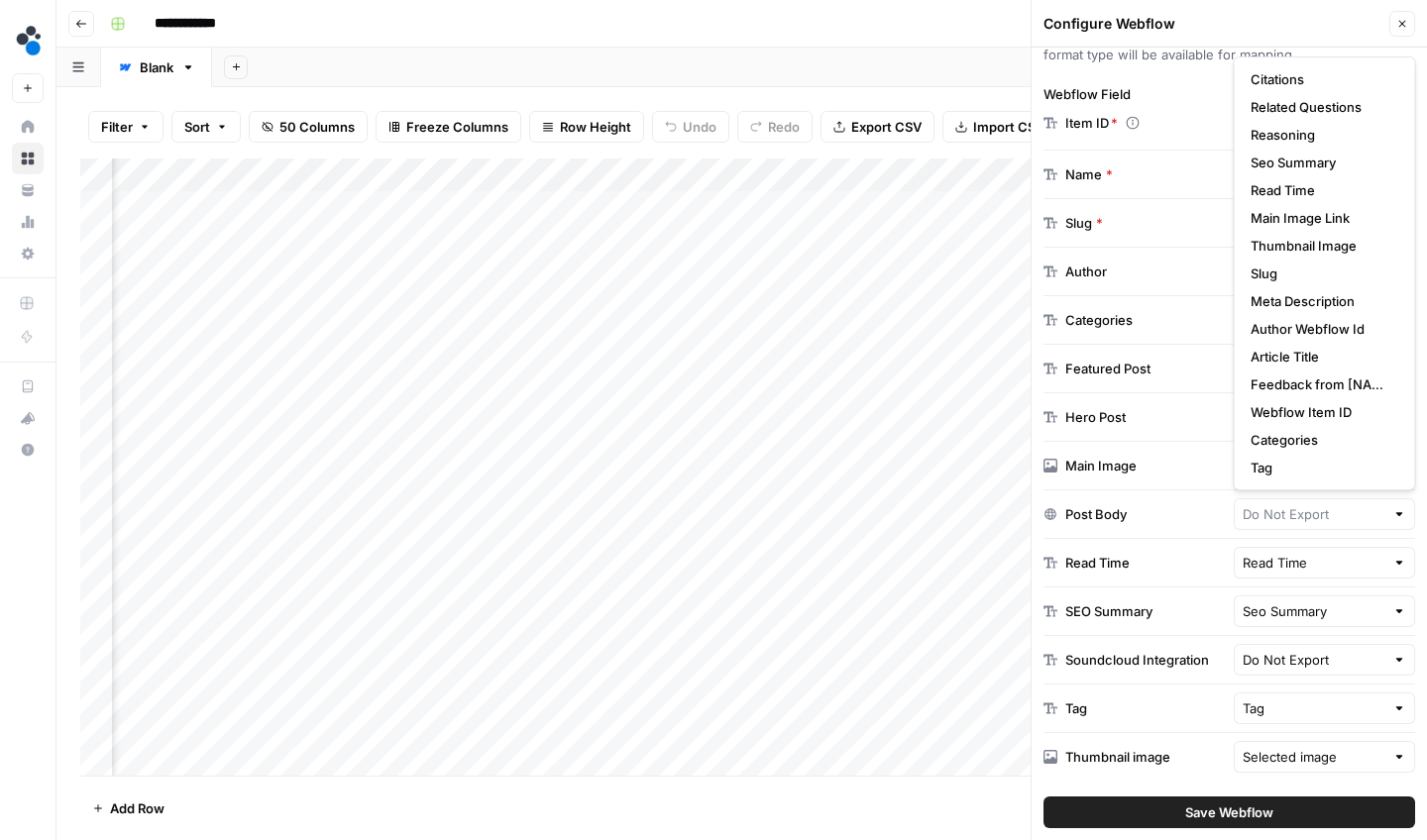 type on "Do Not Export" 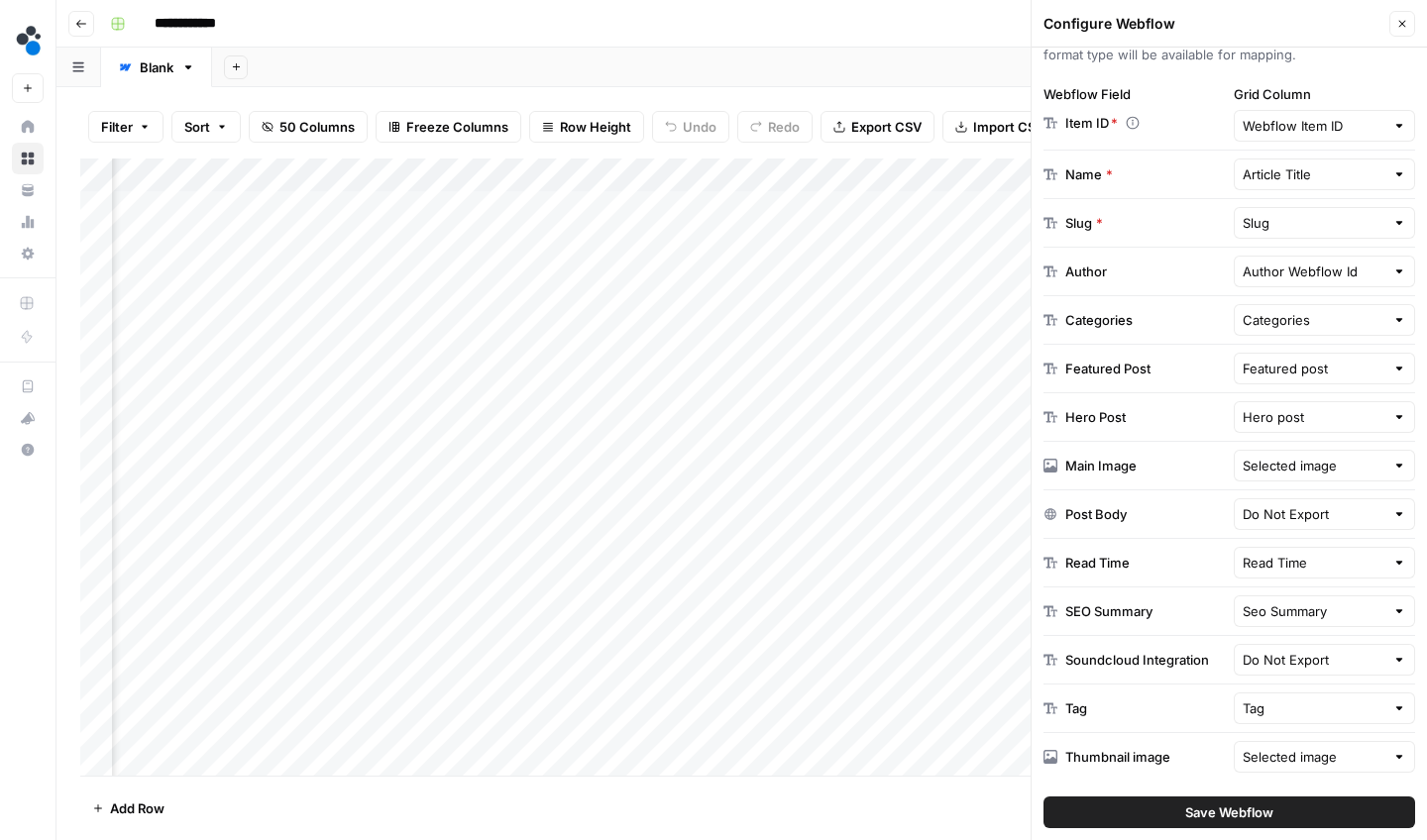 click on "Configure Webflow Close" at bounding box center [1229, 24] 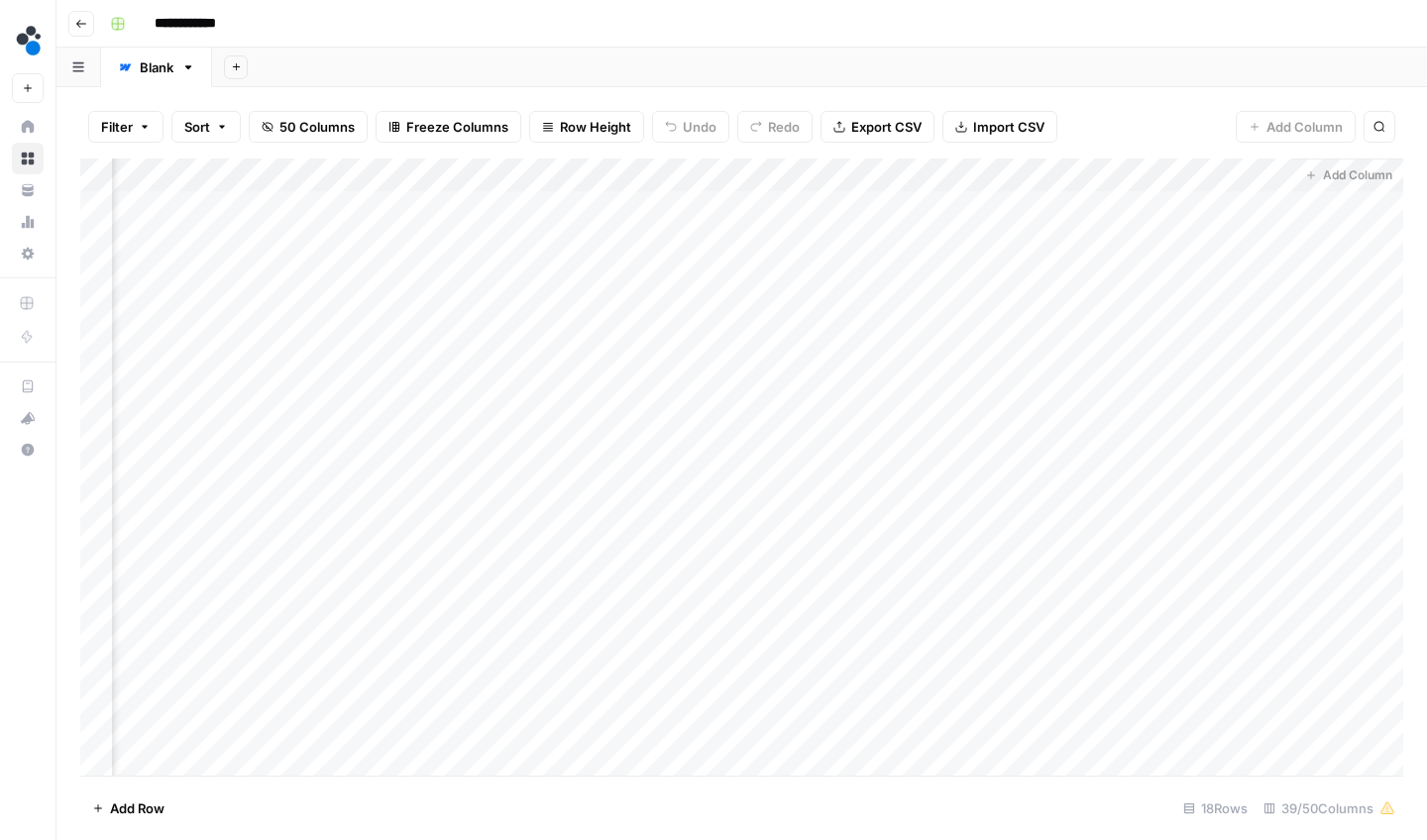 click on "Add Sheet" at bounding box center (820, 67) 